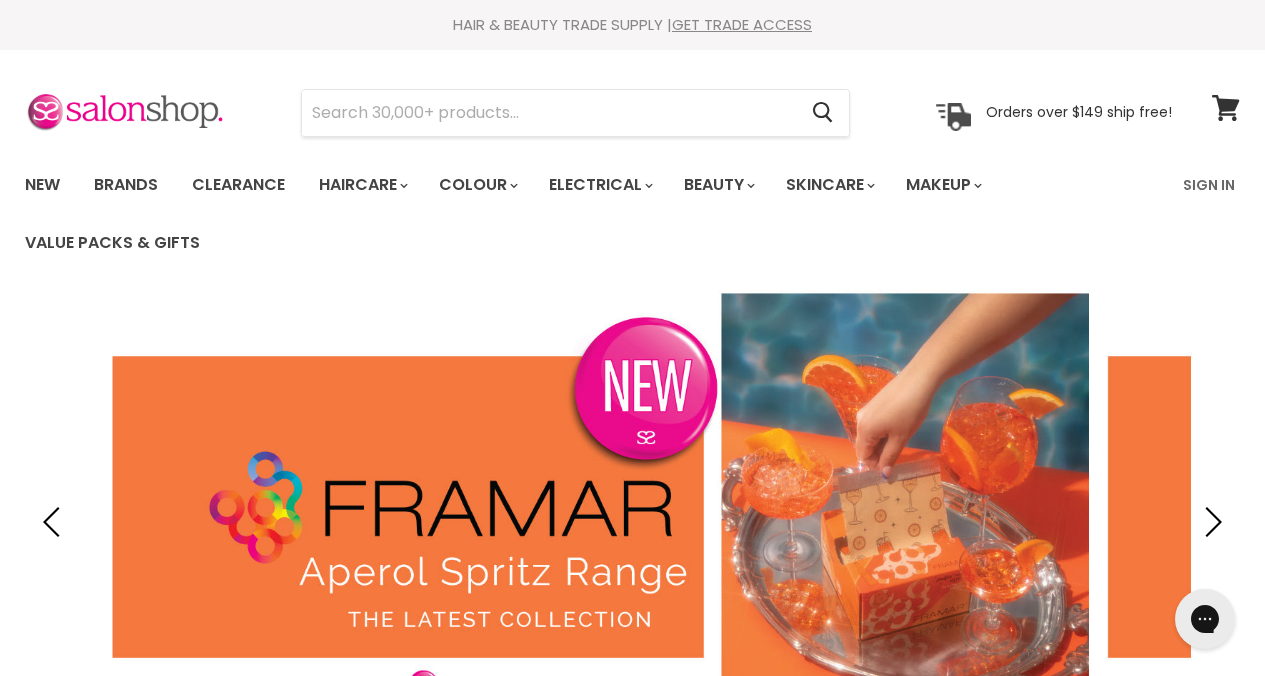 scroll, scrollTop: 0, scrollLeft: 0, axis: both 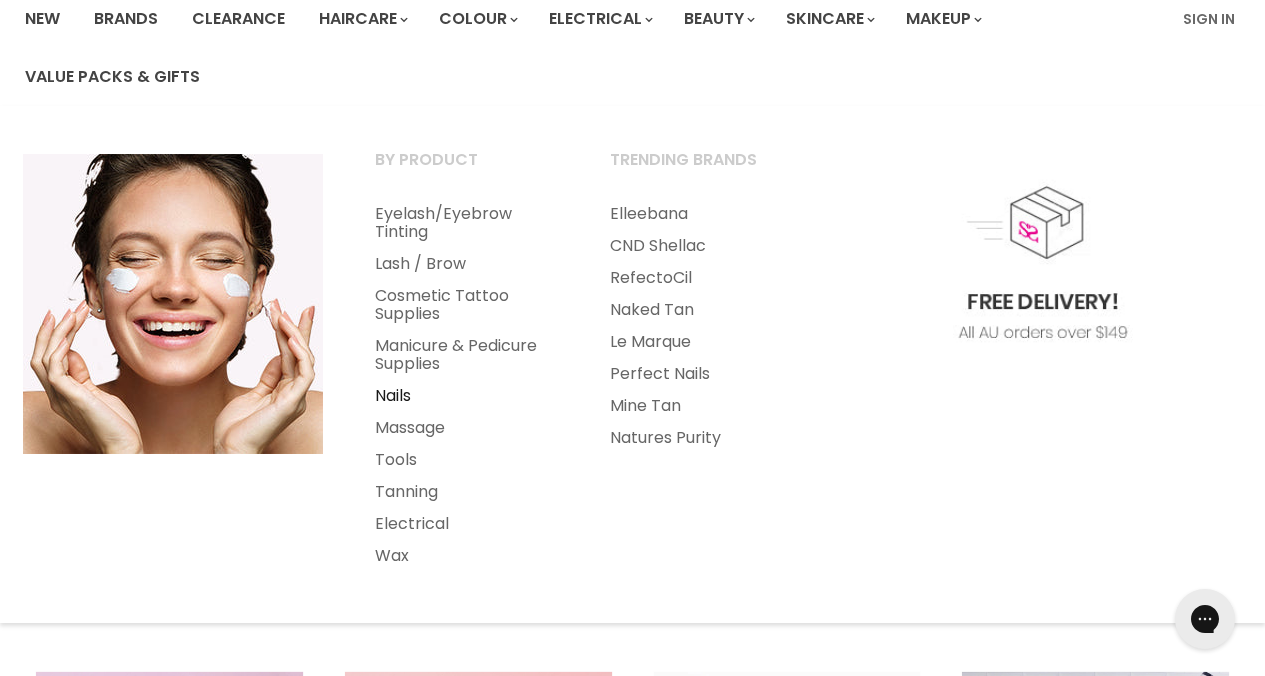 click on "Nails" at bounding box center [465, 396] 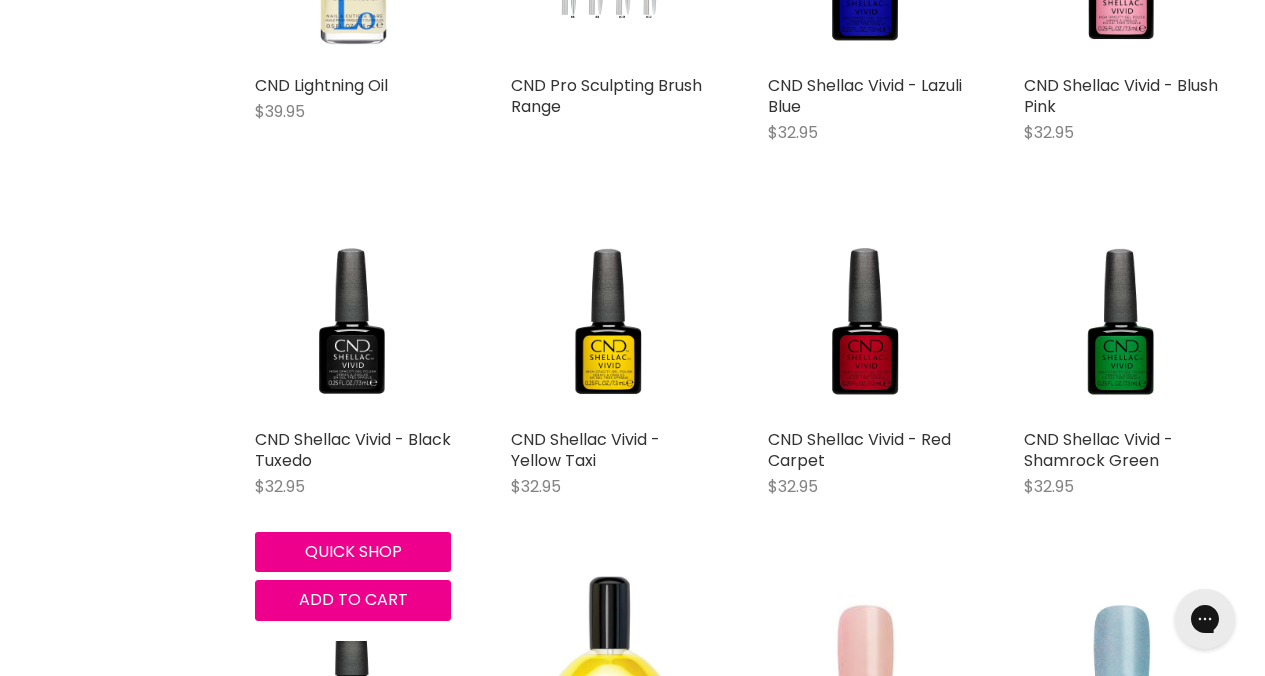 scroll, scrollTop: 0, scrollLeft: 0, axis: both 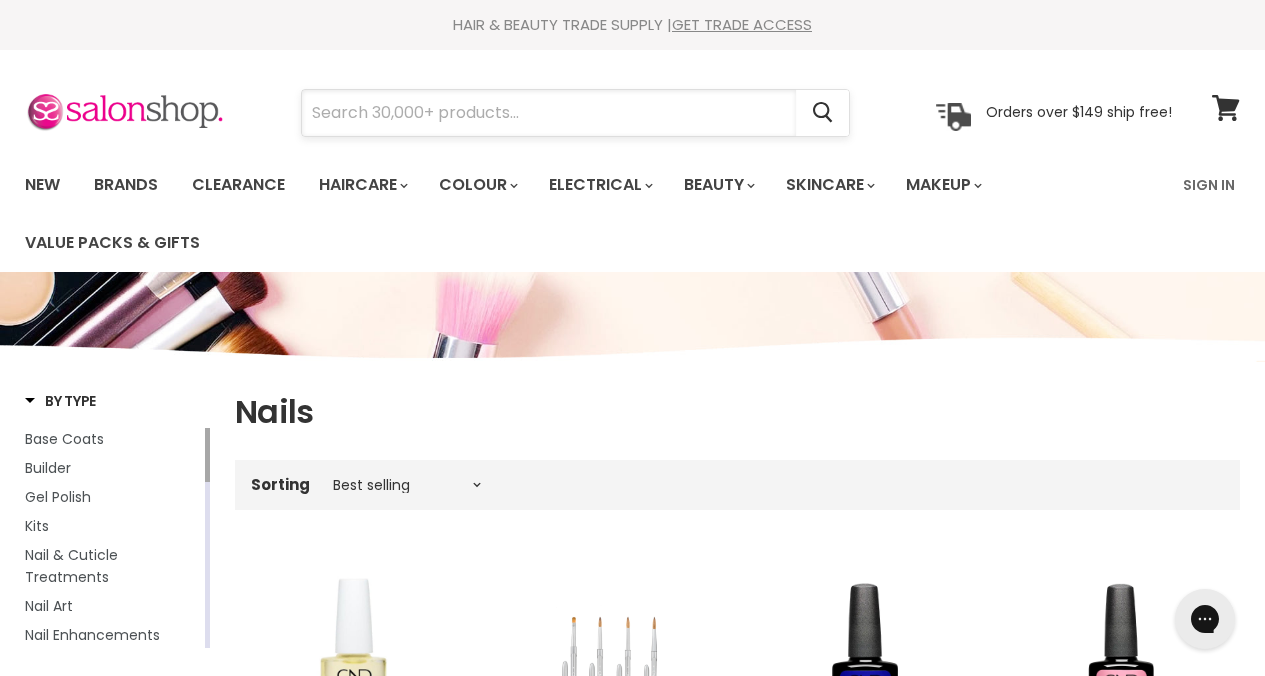 click at bounding box center (549, 113) 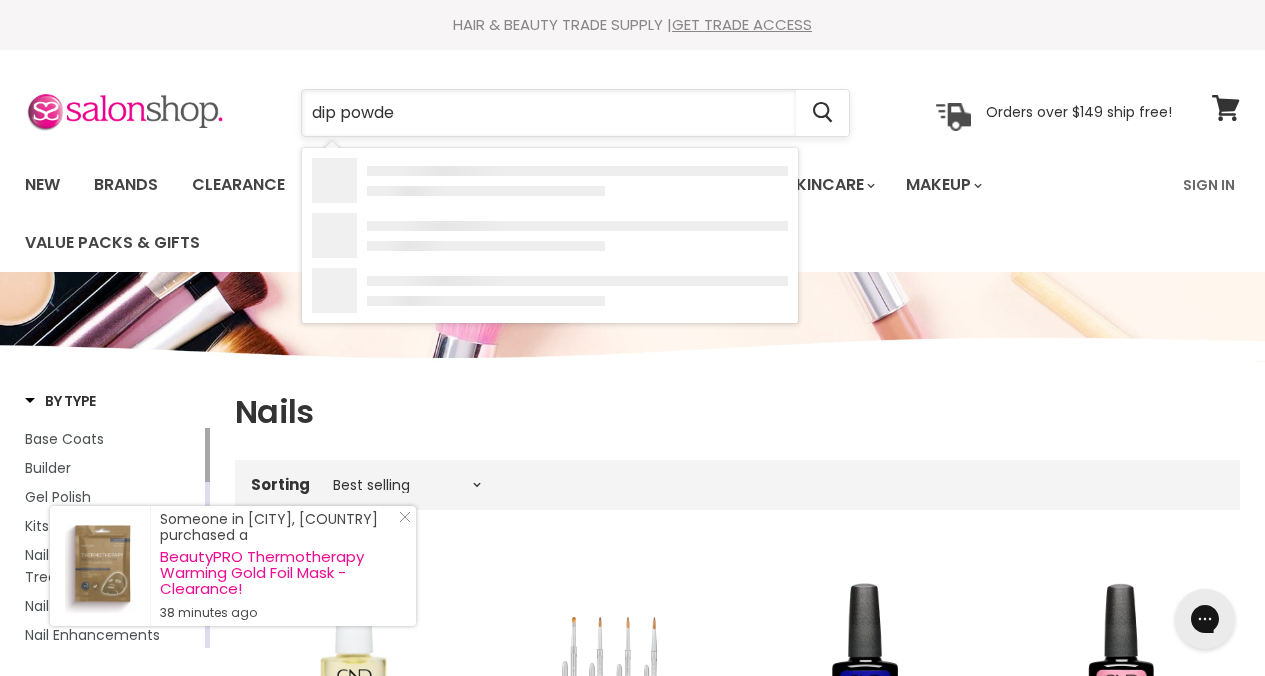 type on "dip powder" 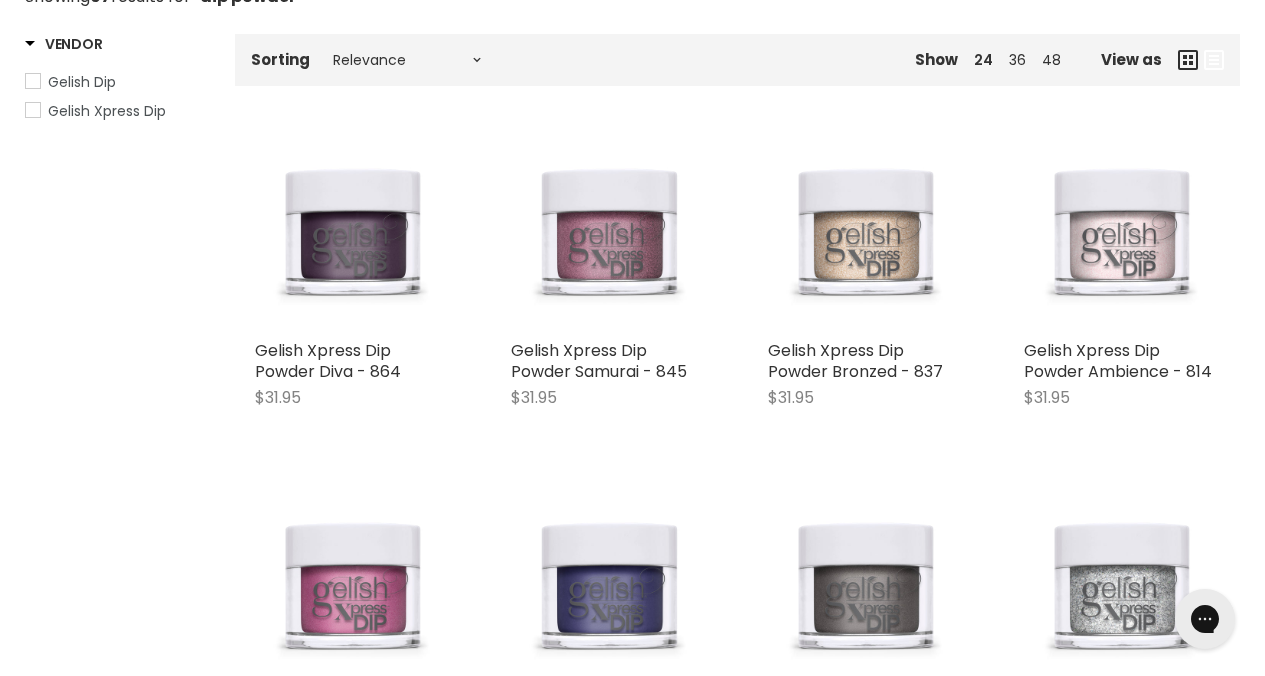 scroll, scrollTop: 0, scrollLeft: 0, axis: both 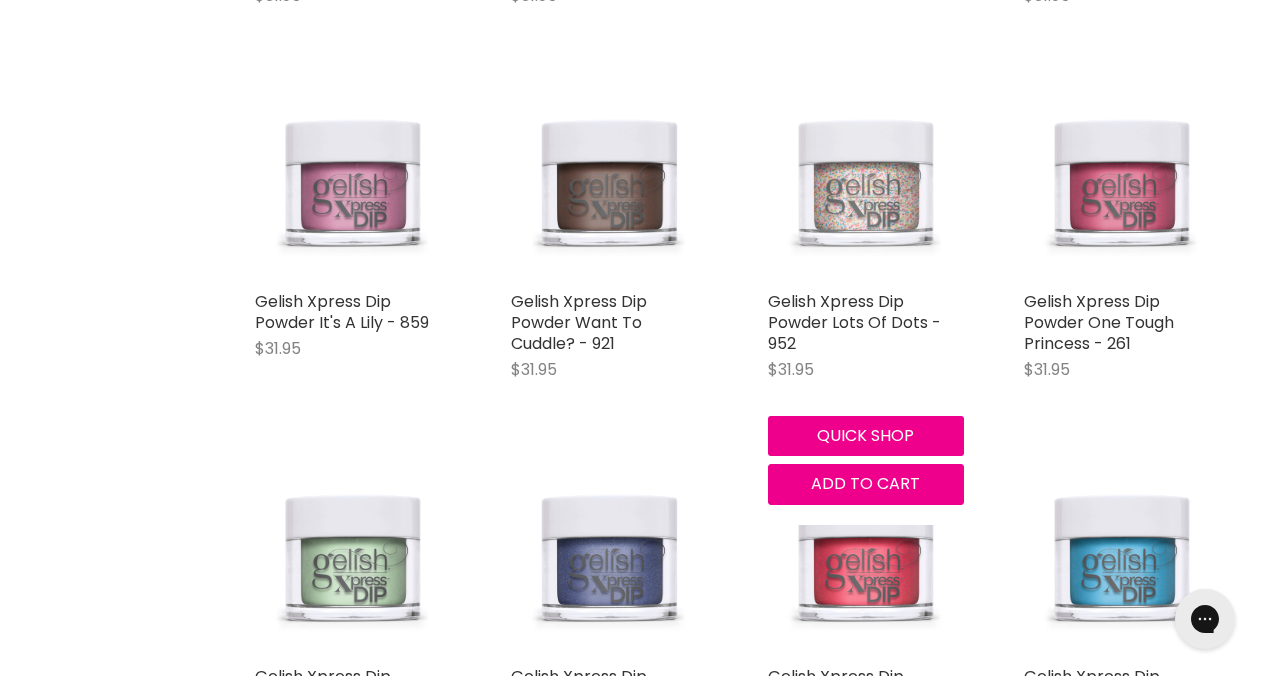 click at bounding box center (866, 183) 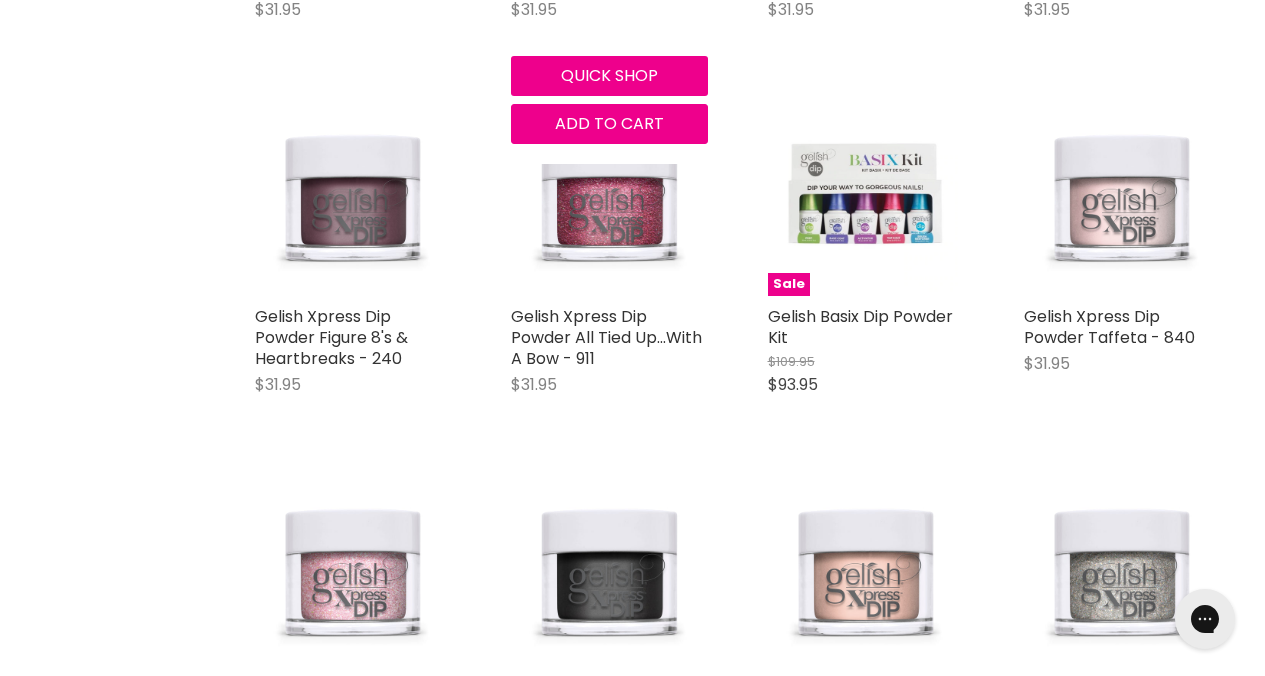 scroll, scrollTop: 4886, scrollLeft: 0, axis: vertical 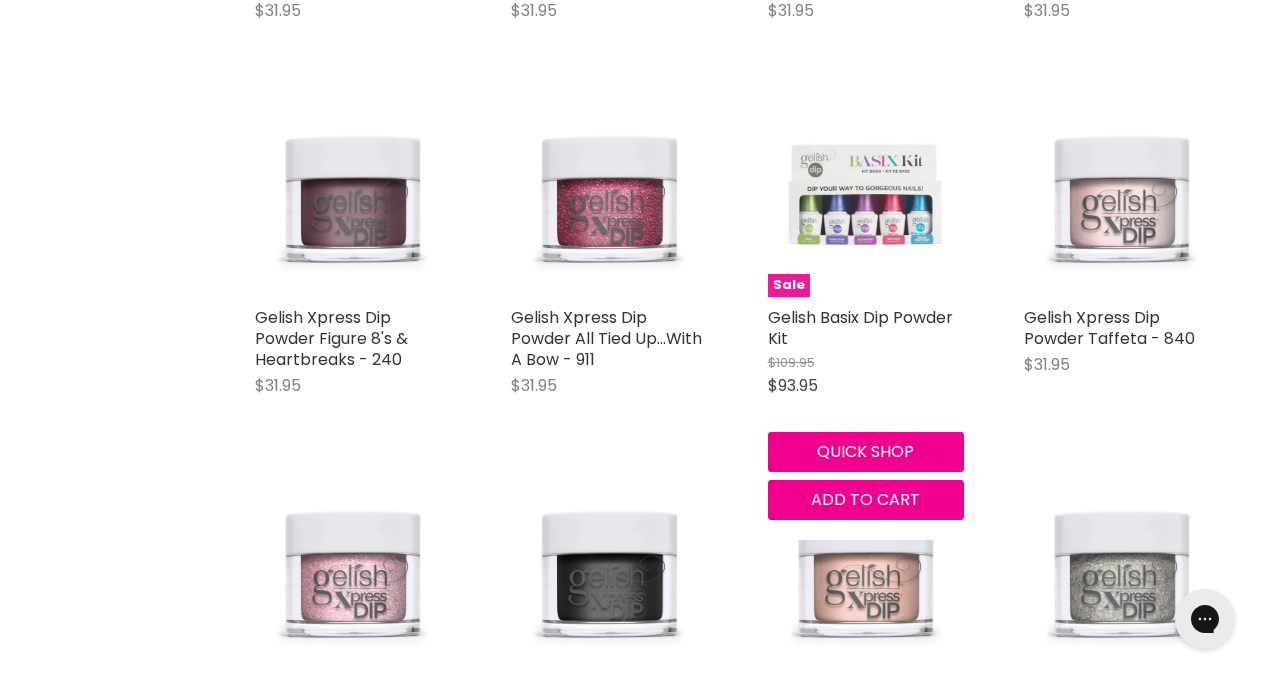 click at bounding box center (865, 199) 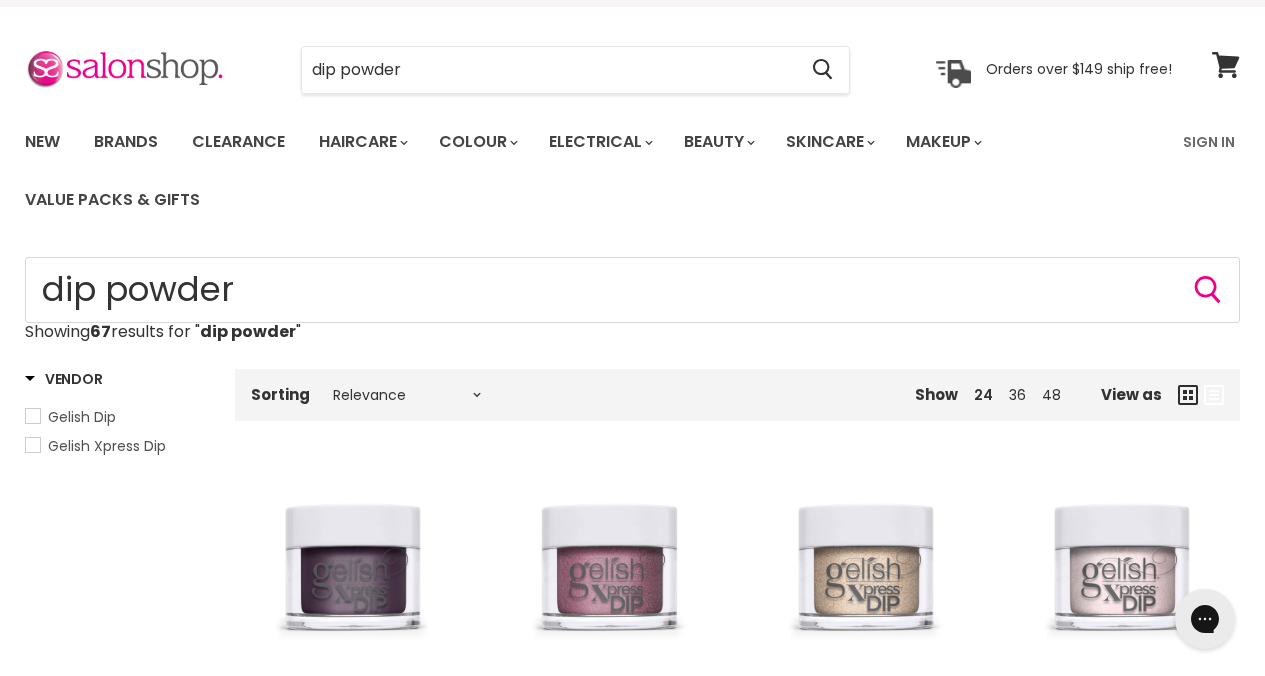 scroll, scrollTop: 39, scrollLeft: 0, axis: vertical 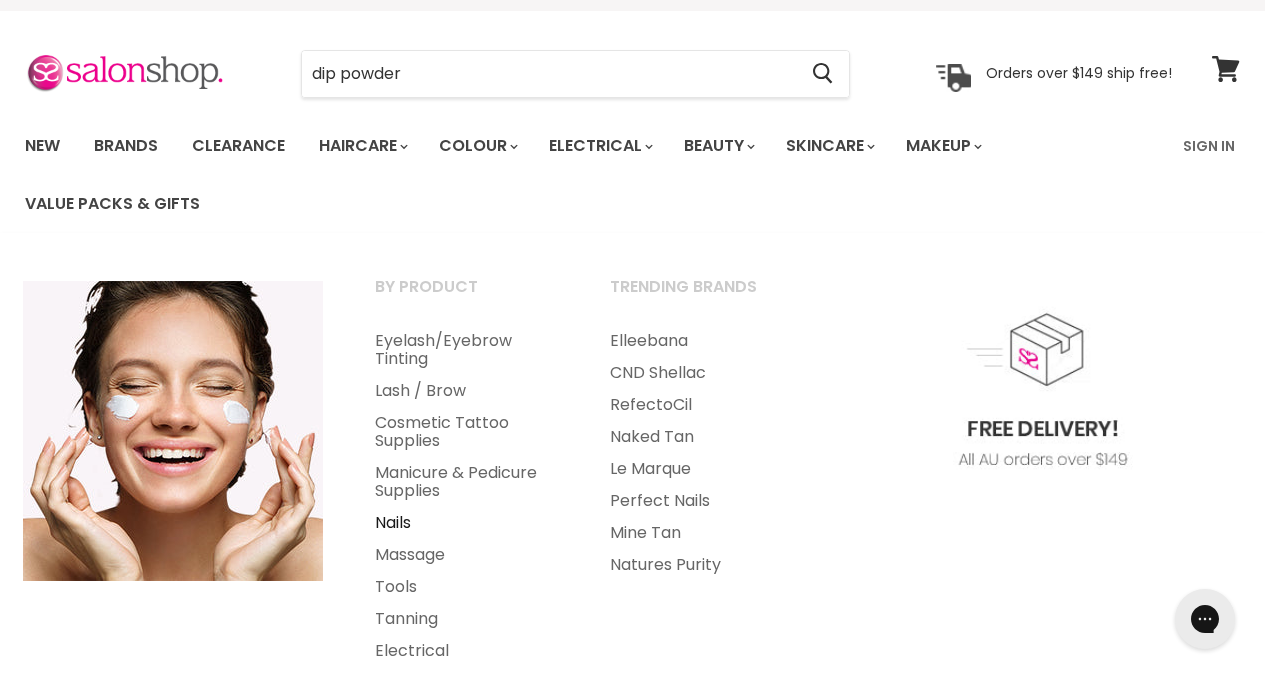 click on "Nails" at bounding box center (465, 523) 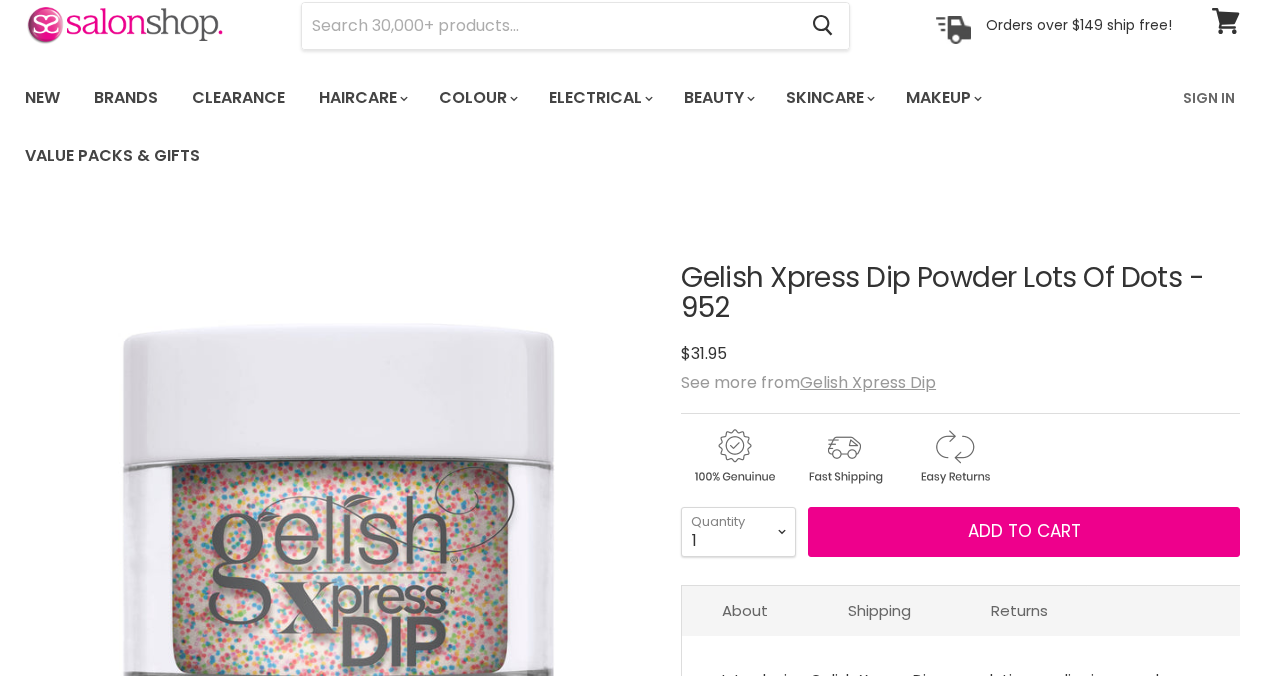 scroll, scrollTop: 89, scrollLeft: 0, axis: vertical 